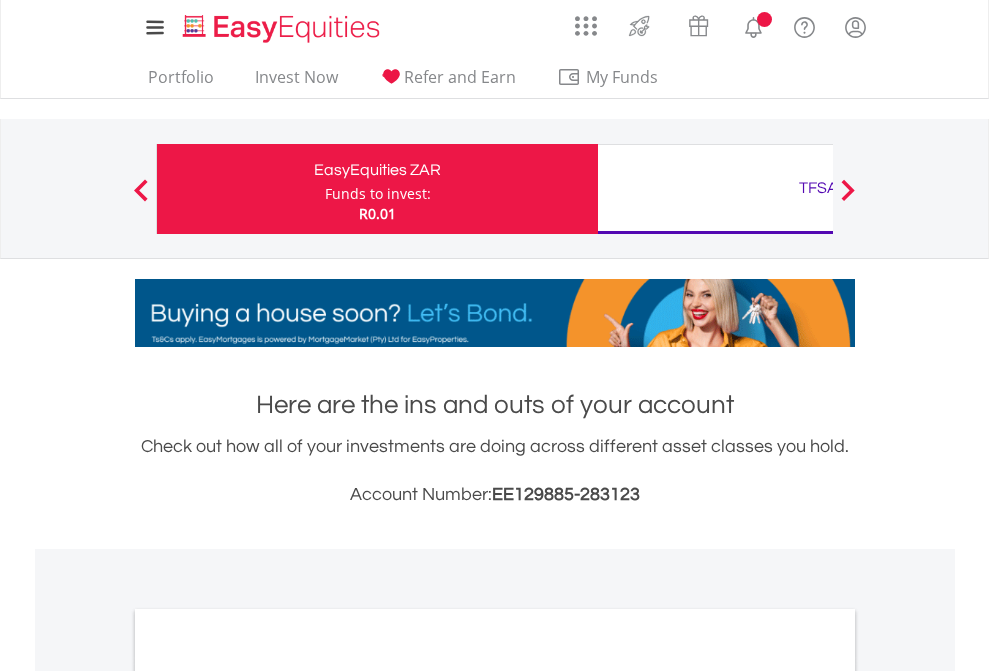 scroll, scrollTop: 0, scrollLeft: 0, axis: both 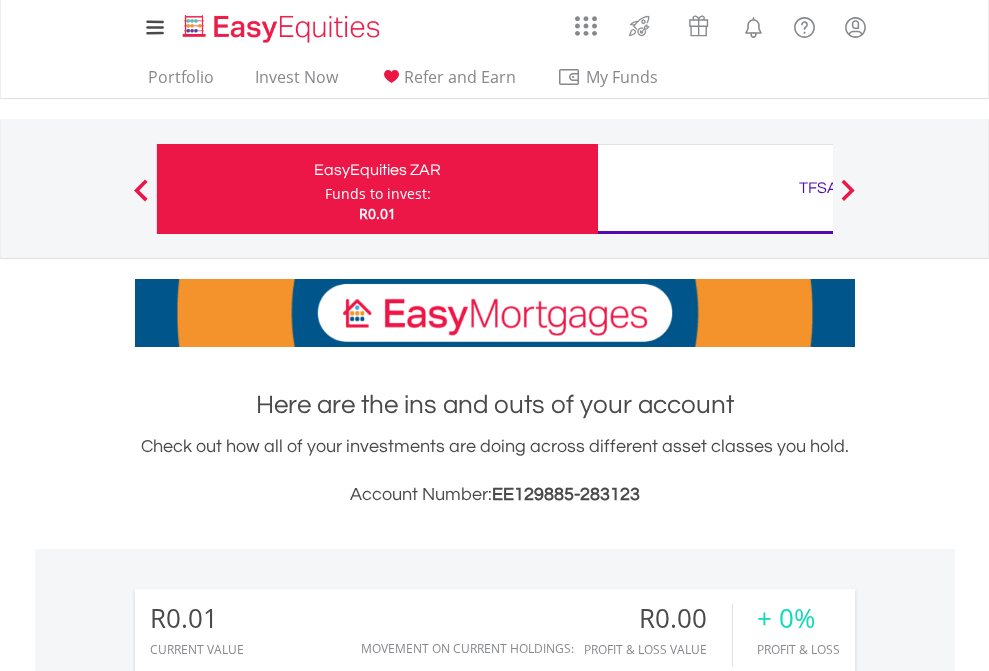 click on "Funds to invest:" at bounding box center [378, 194] 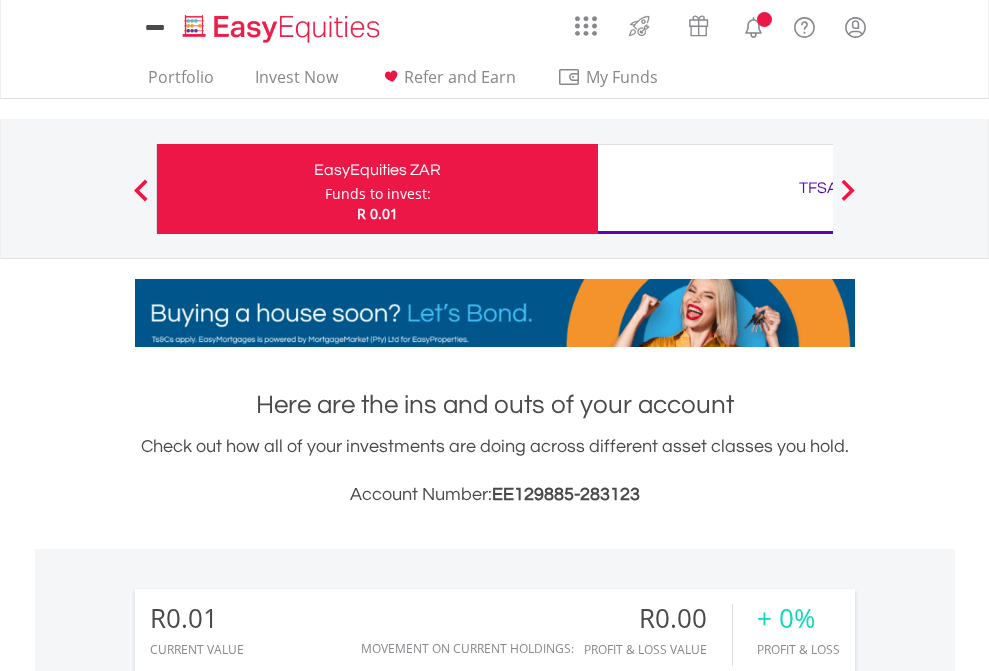 scroll, scrollTop: 0, scrollLeft: 0, axis: both 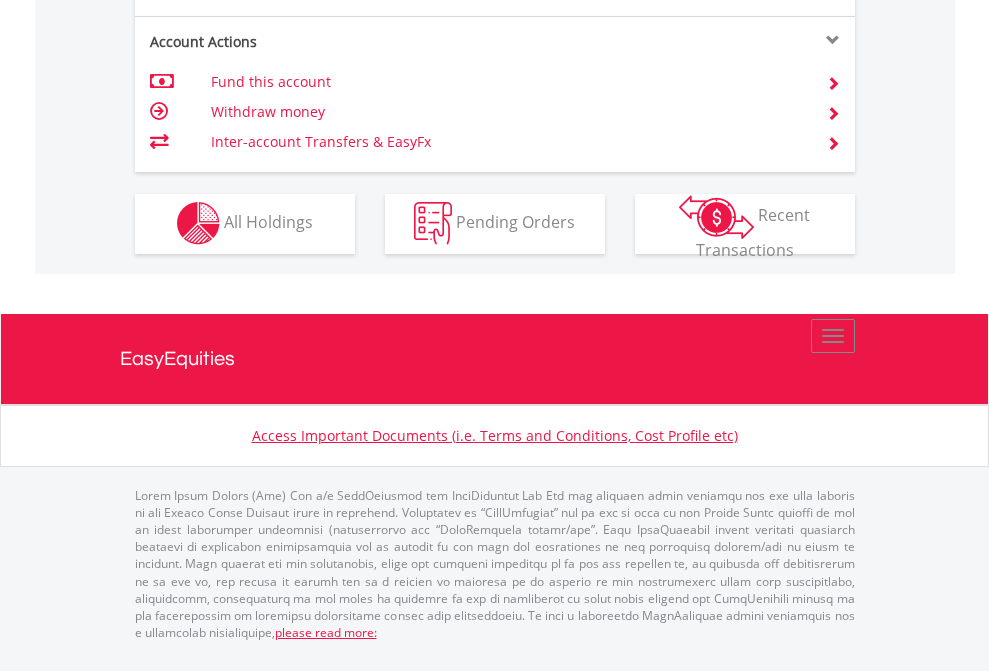 click on "Investment types" at bounding box center (706, -353) 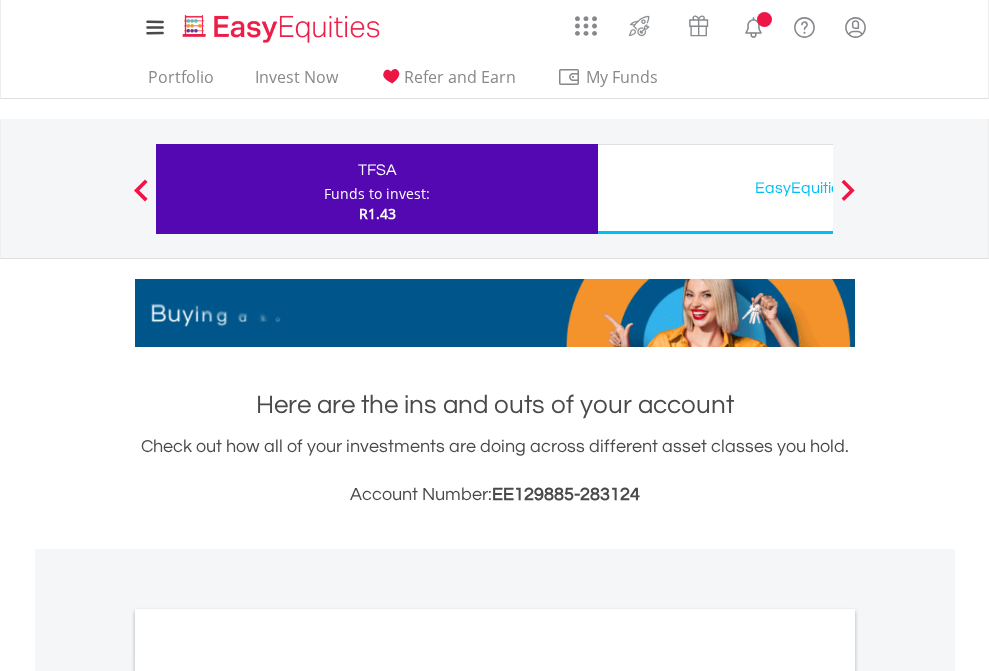 scroll, scrollTop: 0, scrollLeft: 0, axis: both 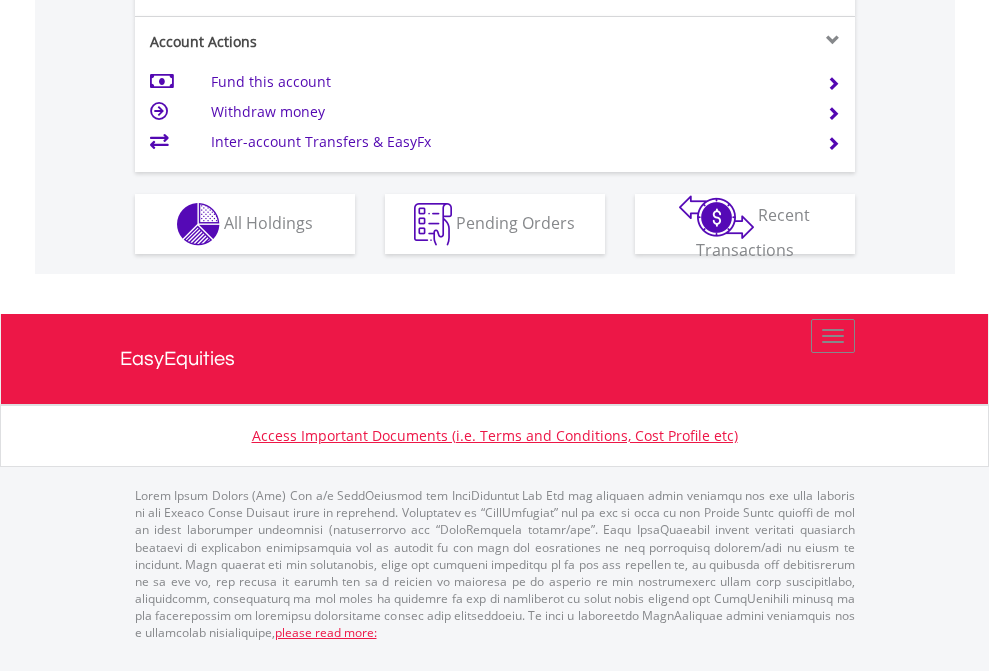 click on "Investment types" at bounding box center [706, -337] 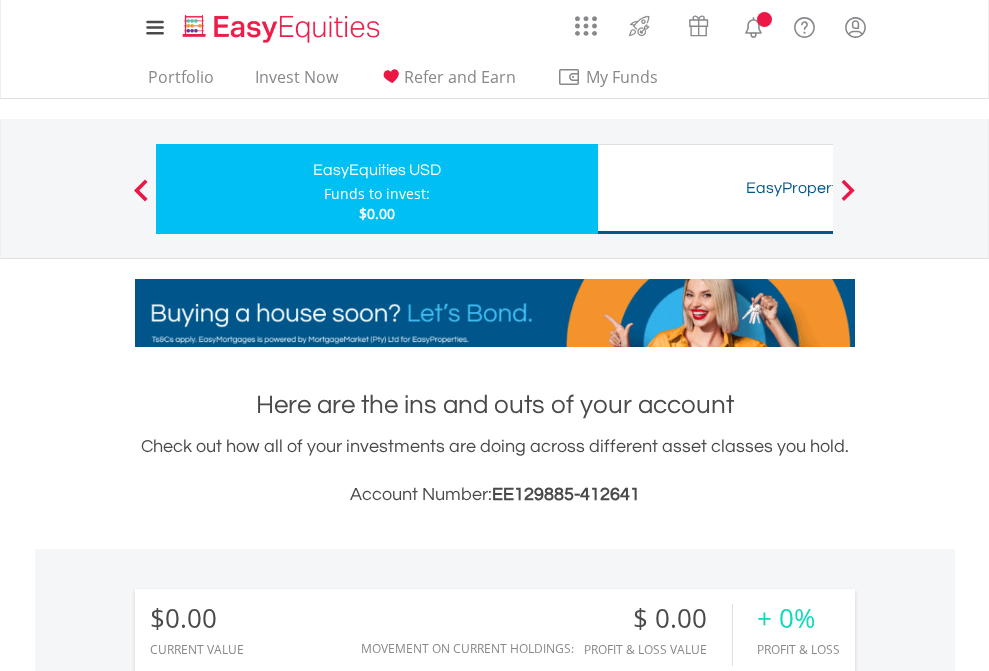 scroll, scrollTop: 0, scrollLeft: 0, axis: both 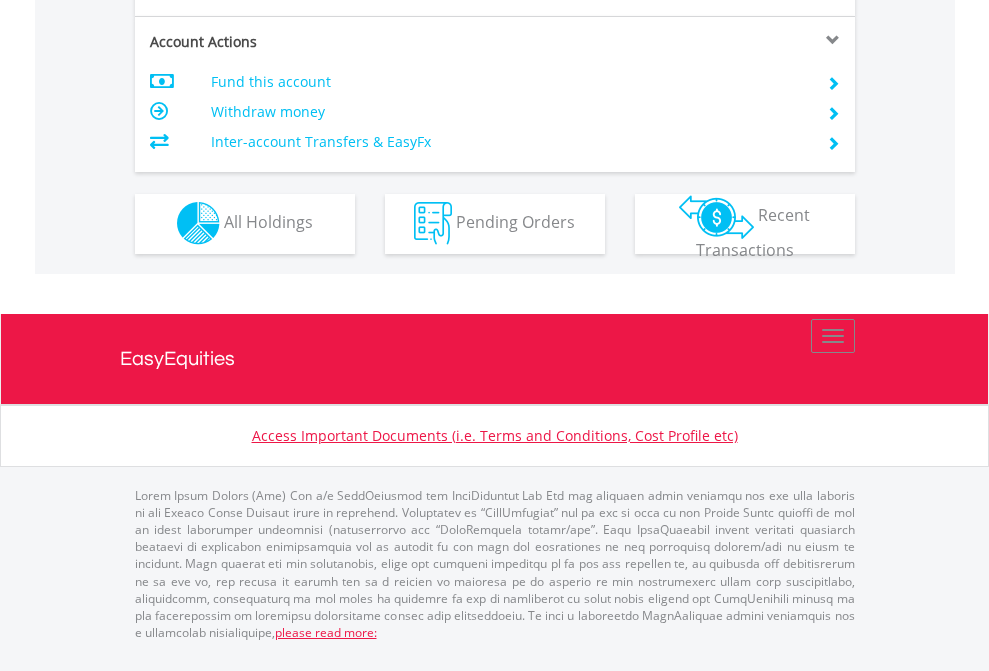 click on "Investment types" at bounding box center (706, -353) 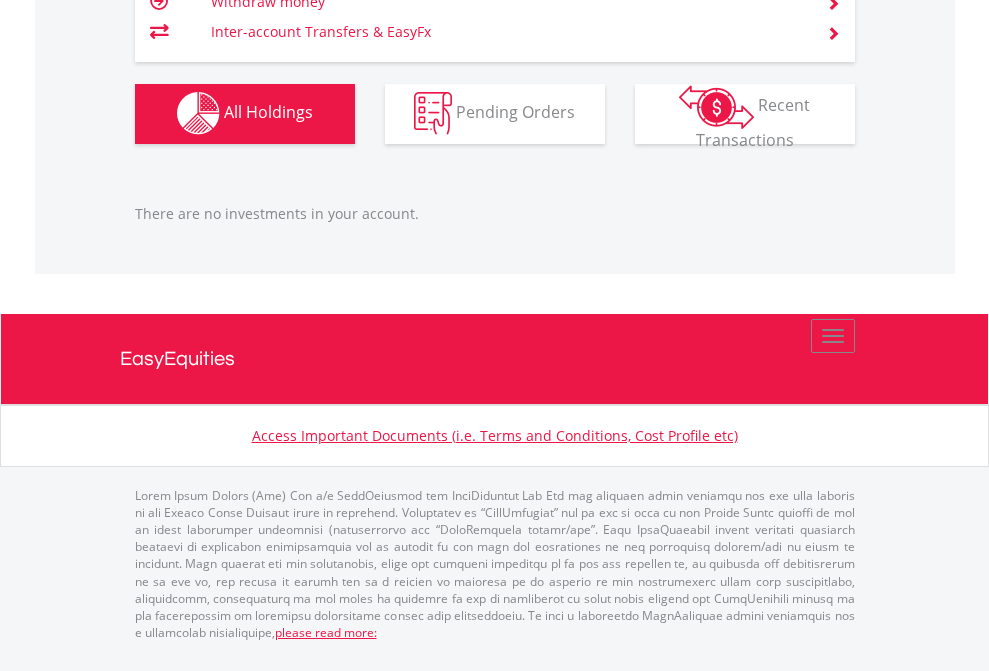 scroll, scrollTop: 1980, scrollLeft: 0, axis: vertical 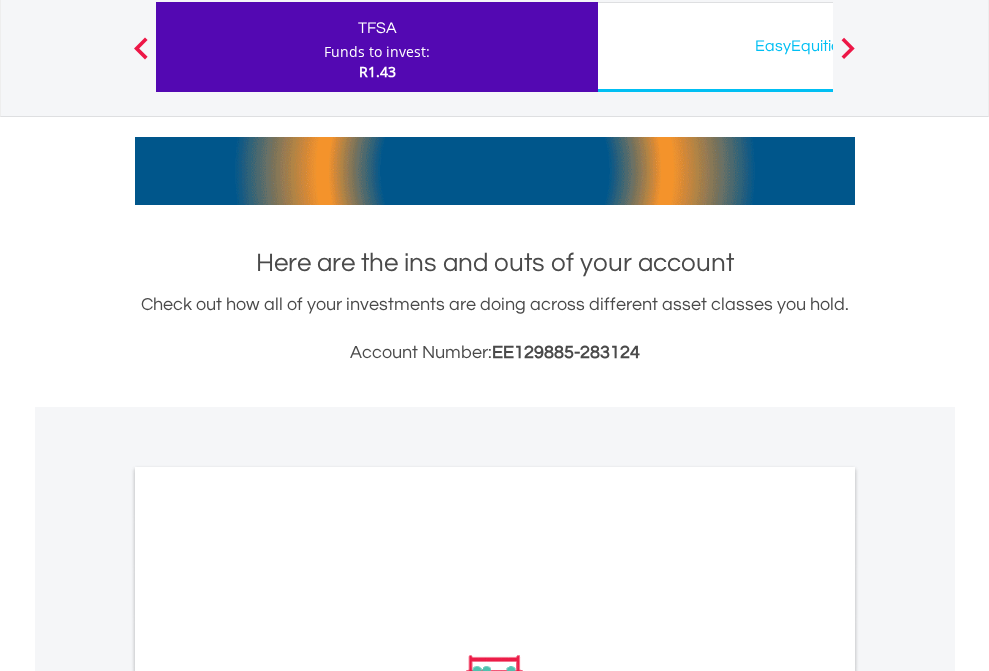 click on "All Holdings" at bounding box center [268, 954] 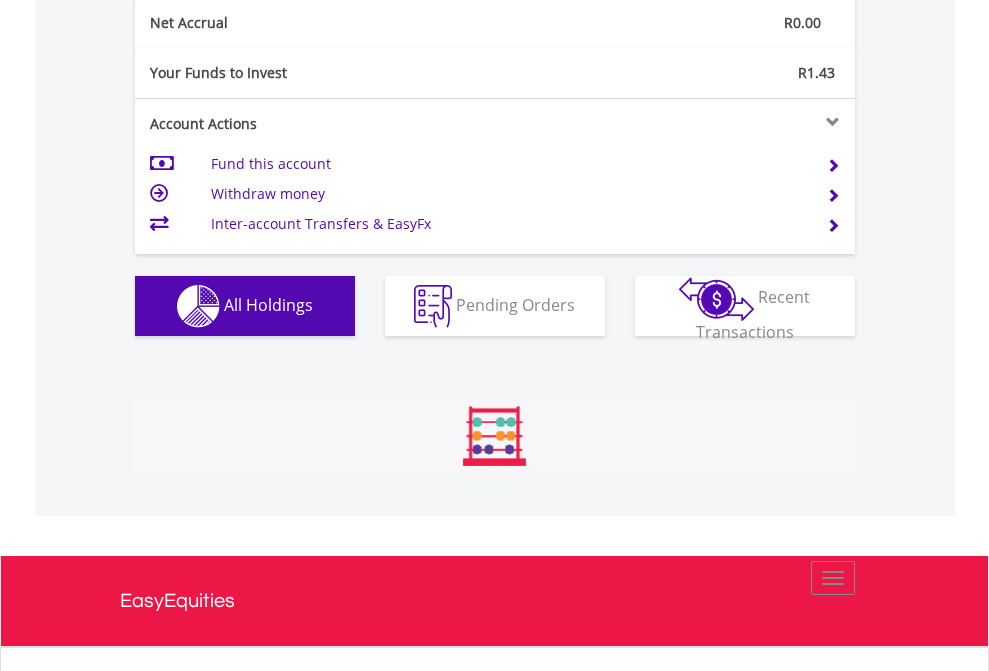 scroll, scrollTop: 999808, scrollLeft: 999687, axis: both 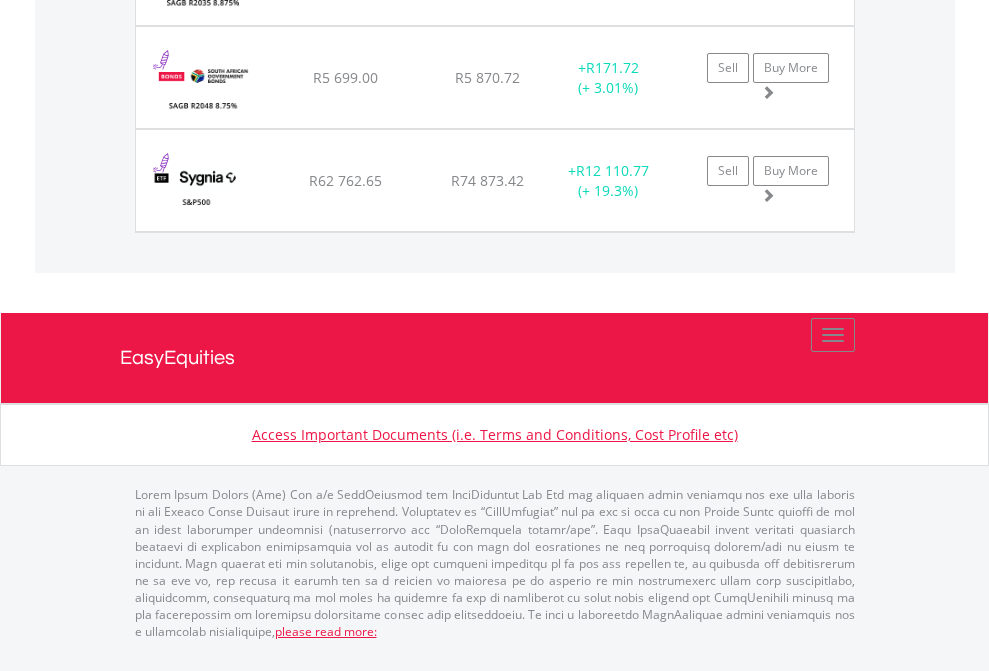 click on "EasyEquities USD" at bounding box center (818, -1585) 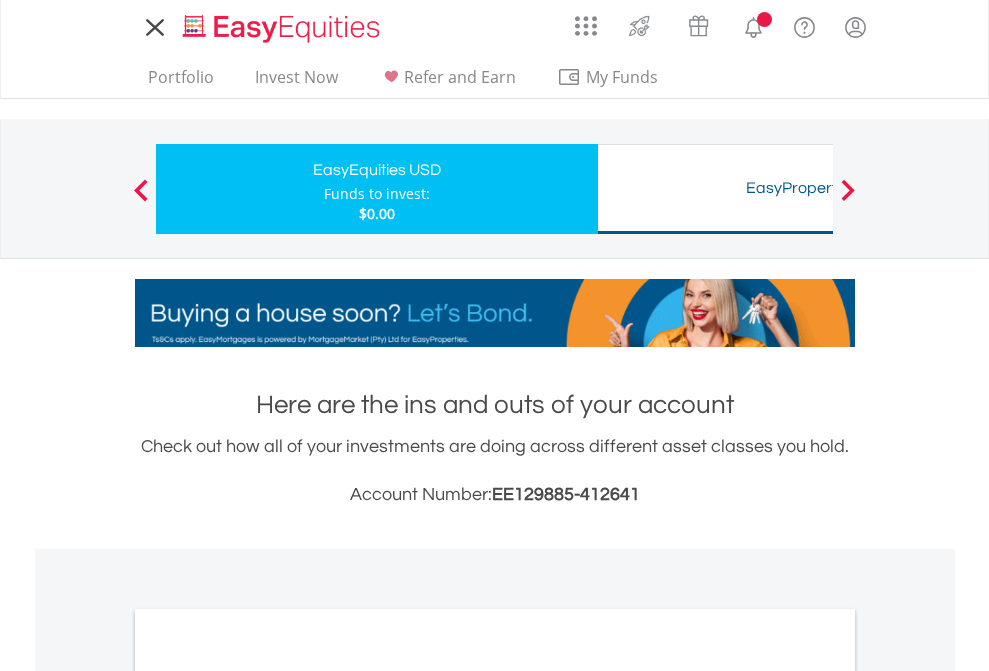 scroll, scrollTop: 0, scrollLeft: 0, axis: both 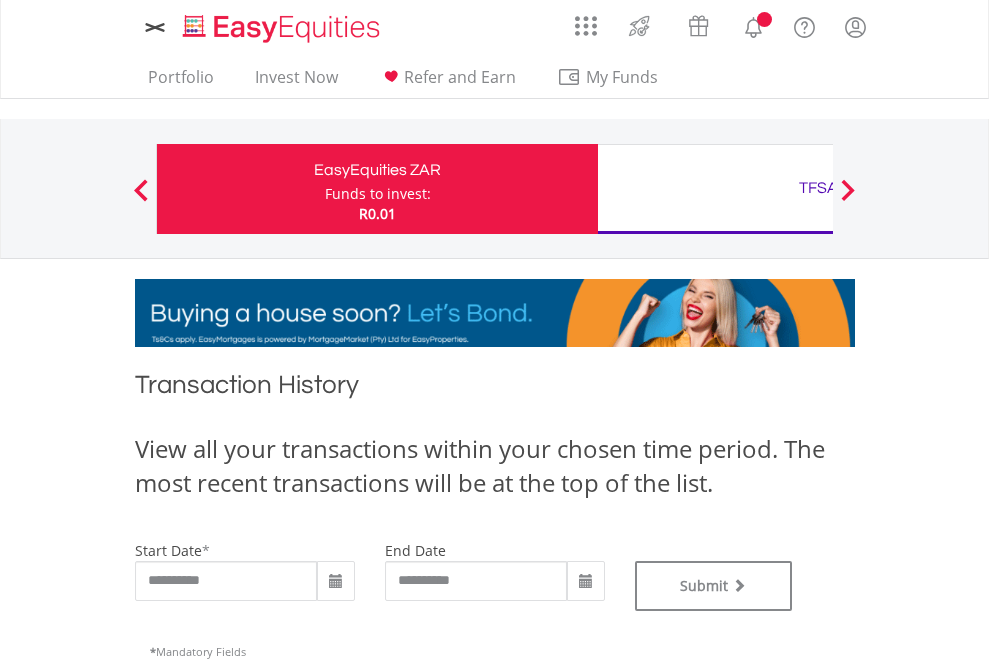 type on "**********" 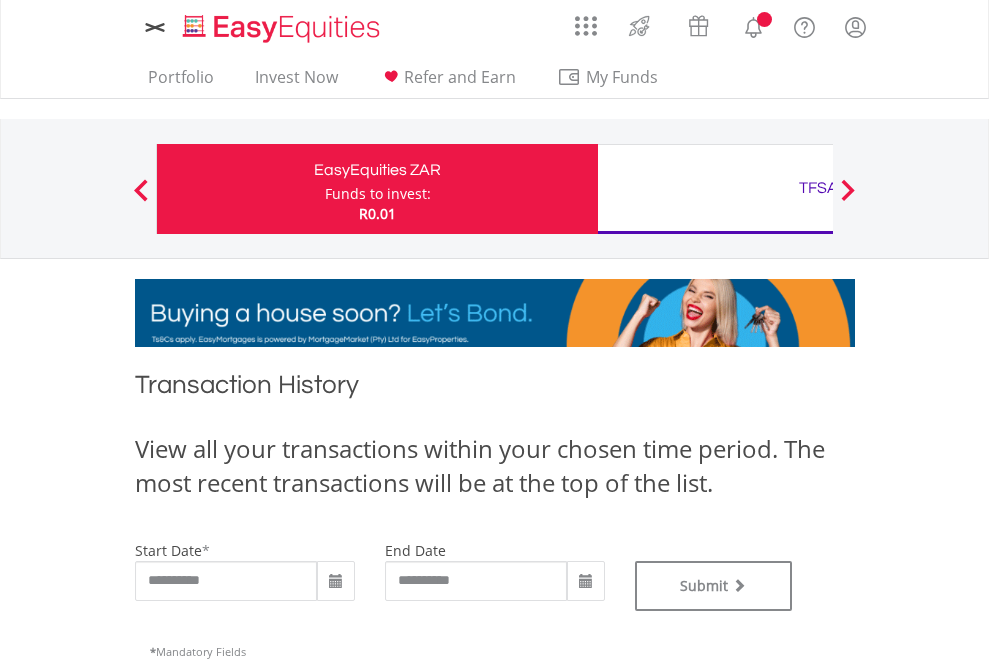 scroll, scrollTop: 0, scrollLeft: 0, axis: both 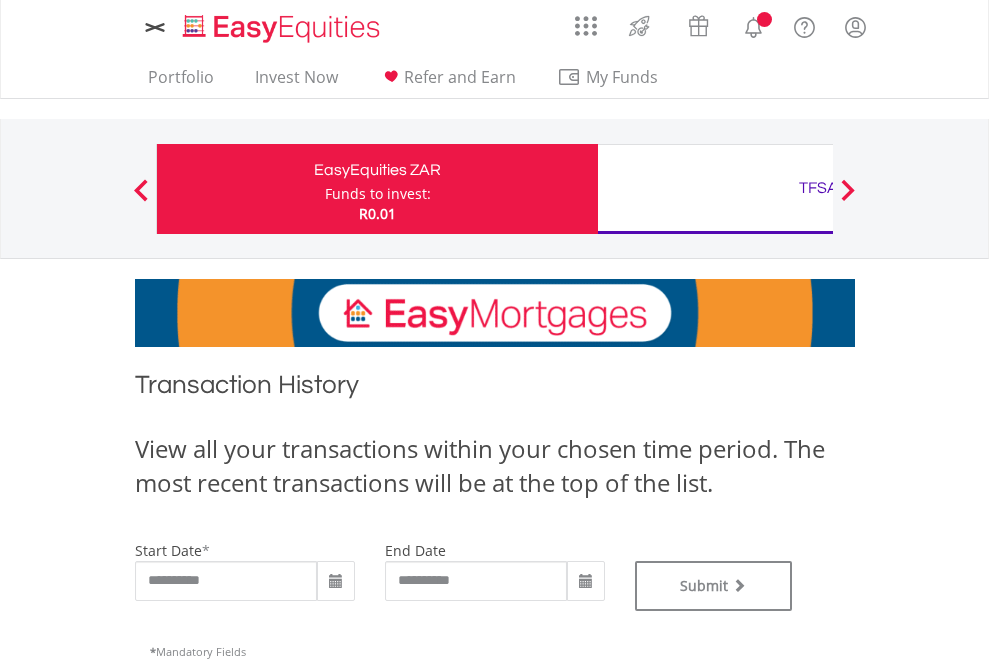 type on "**********" 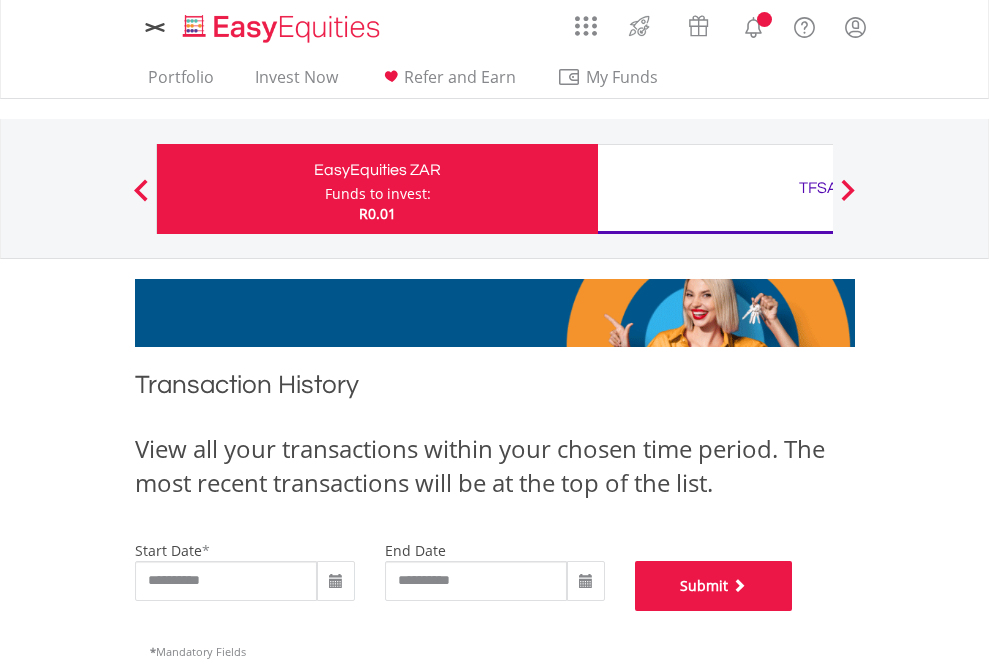 click on "Submit" at bounding box center (714, 586) 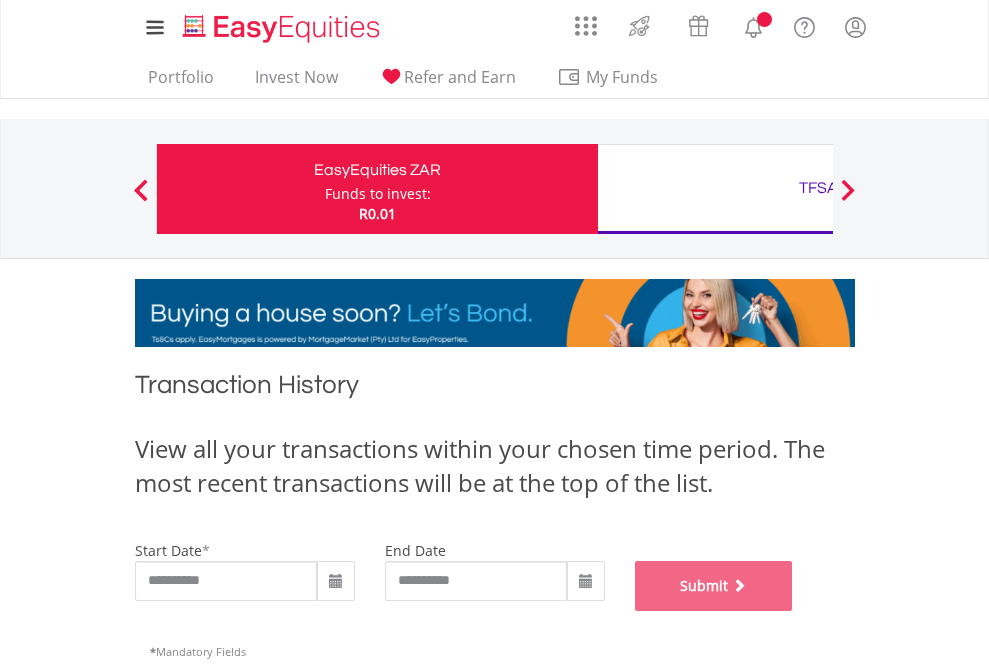 scroll, scrollTop: 811, scrollLeft: 0, axis: vertical 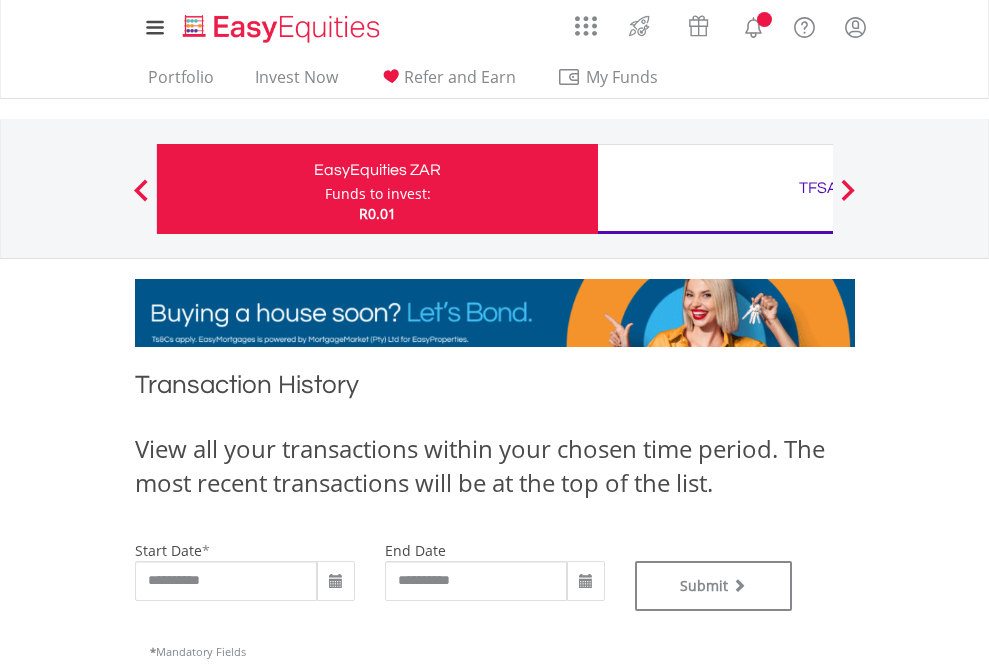 click on "TFSA" at bounding box center (818, 188) 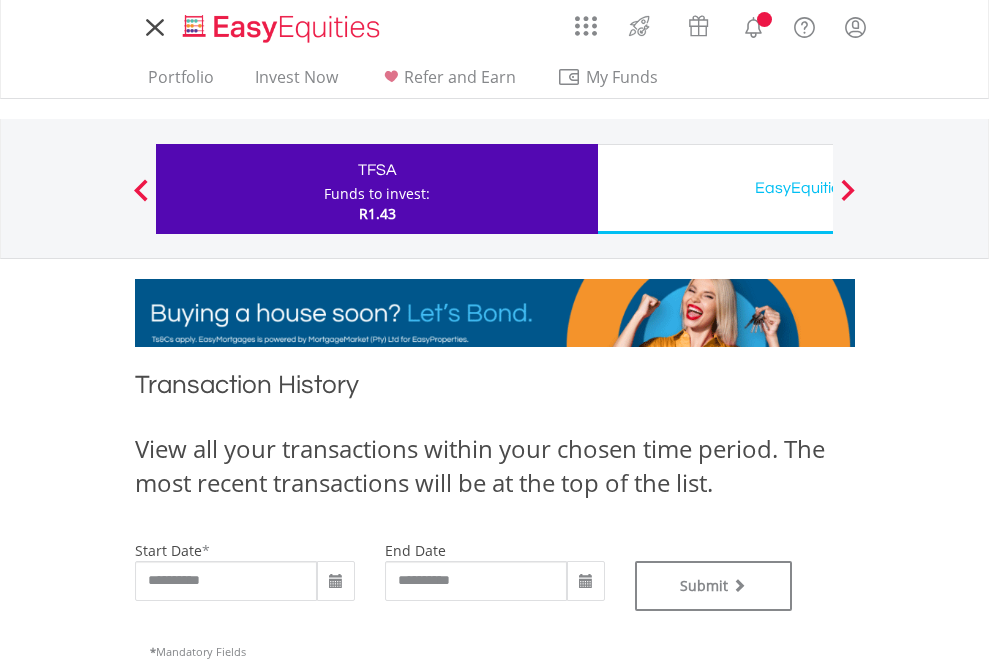 scroll, scrollTop: 0, scrollLeft: 0, axis: both 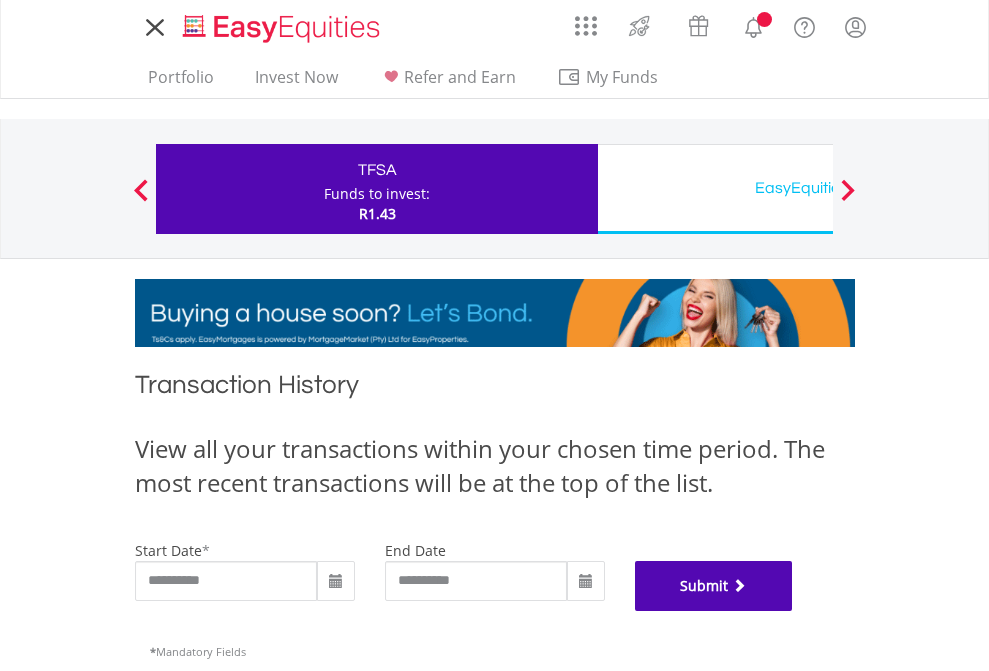 click on "Submit" at bounding box center [714, 586] 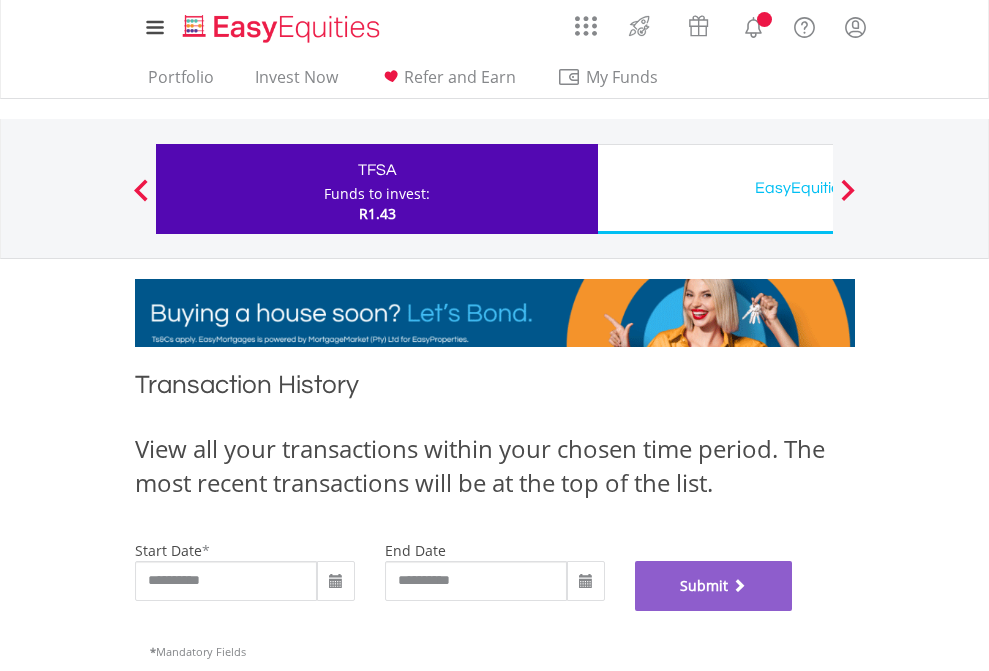scroll, scrollTop: 811, scrollLeft: 0, axis: vertical 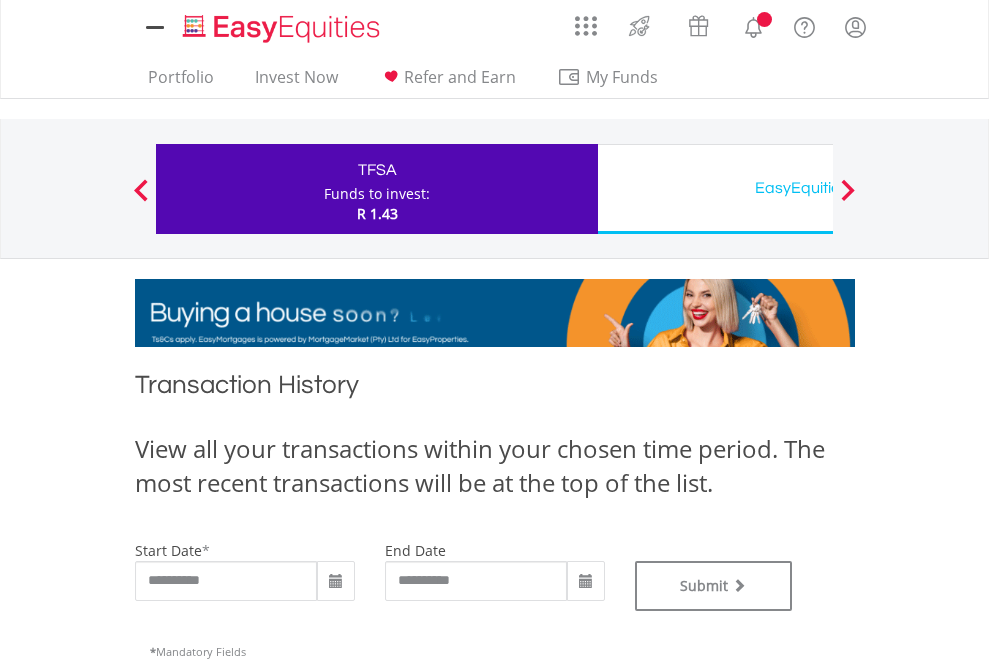 click on "EasyEquities USD" at bounding box center [818, 188] 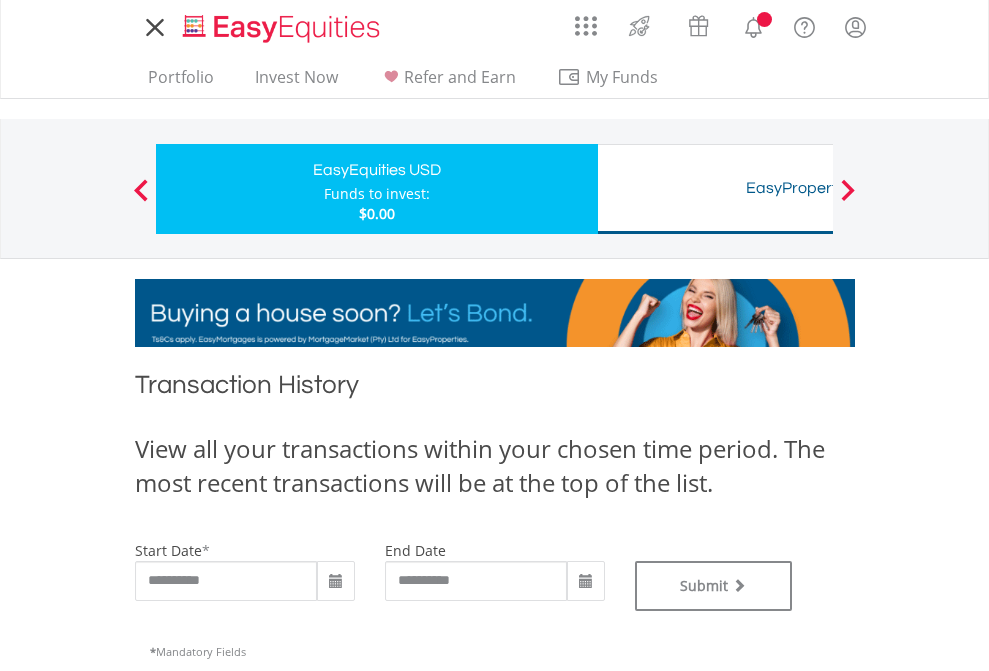 scroll, scrollTop: 0, scrollLeft: 0, axis: both 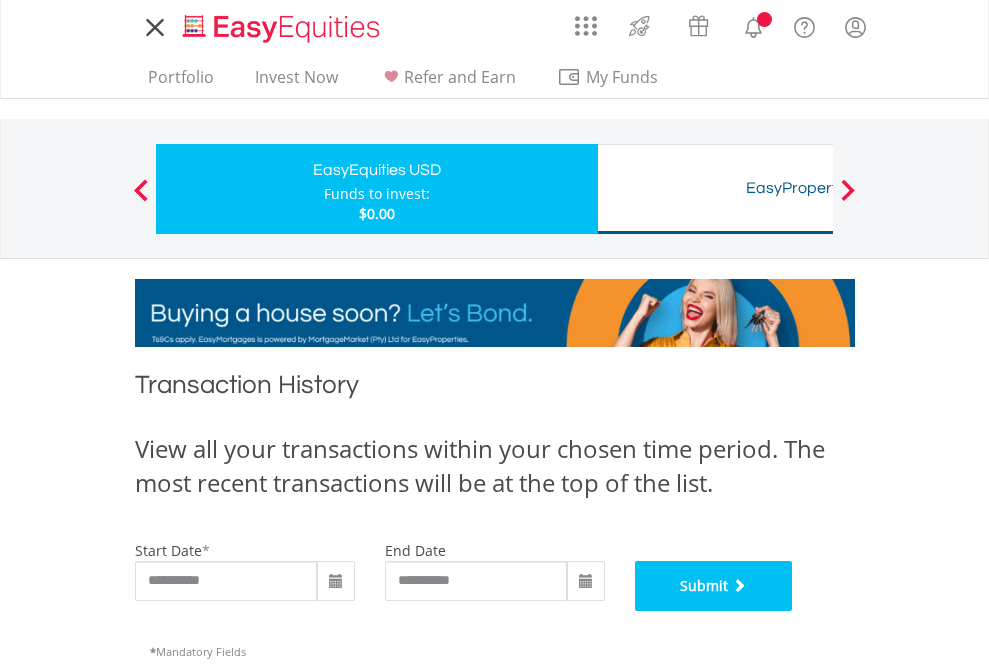 click on "Submit" at bounding box center [714, 586] 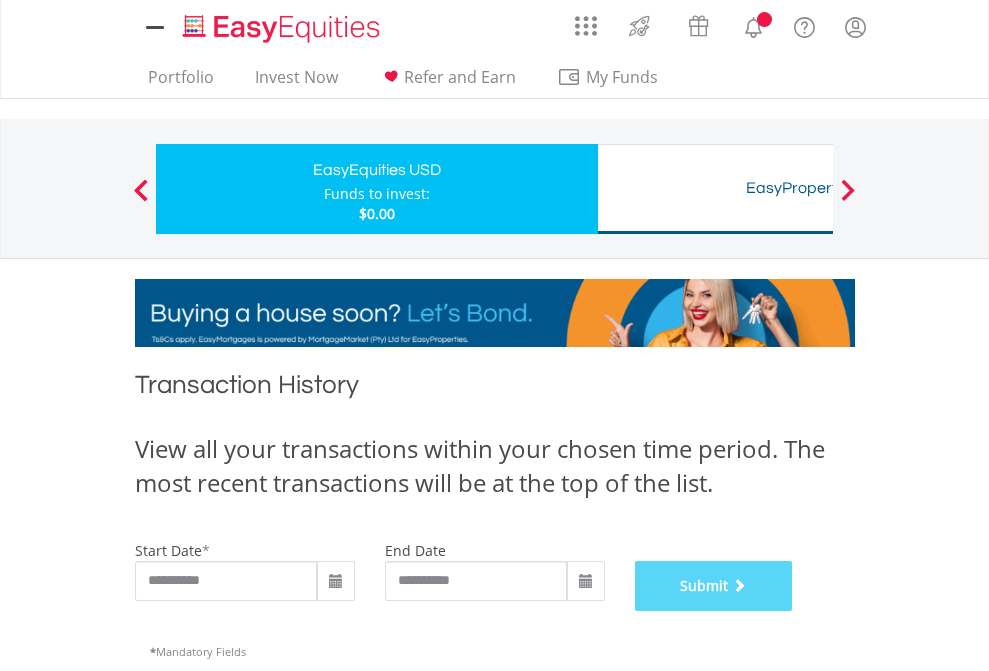 scroll, scrollTop: 811, scrollLeft: 0, axis: vertical 